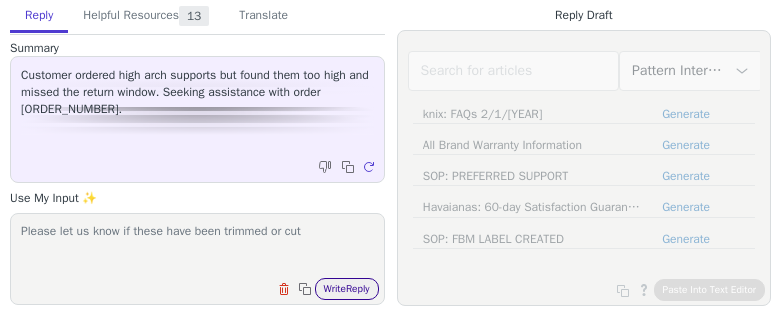 scroll, scrollTop: 0, scrollLeft: 0, axis: both 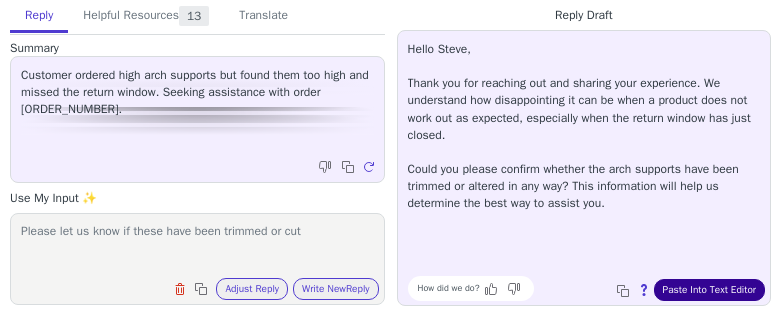 click on "Paste Into Text Editor" at bounding box center [709, 290] 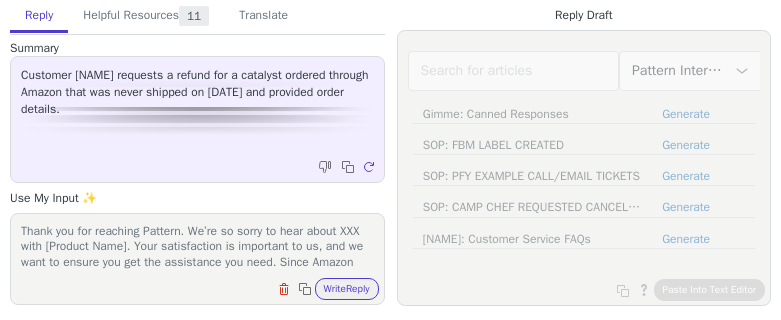 scroll, scrollTop: 0, scrollLeft: 0, axis: both 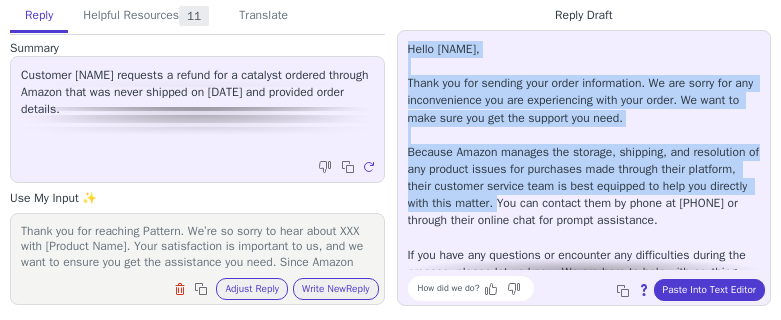 drag, startPoint x: 403, startPoint y: 45, endPoint x: 586, endPoint y: 202, distance: 241.11823 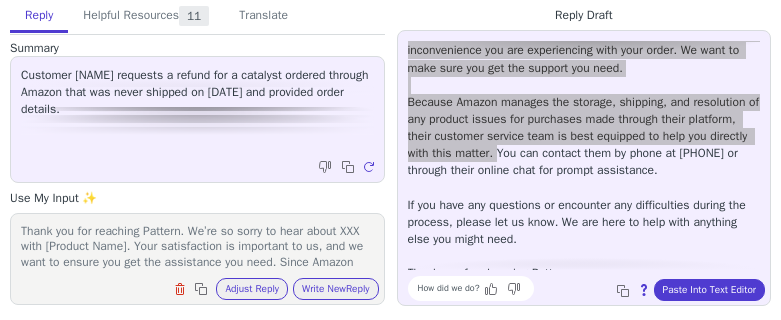 scroll, scrollTop: 79, scrollLeft: 0, axis: vertical 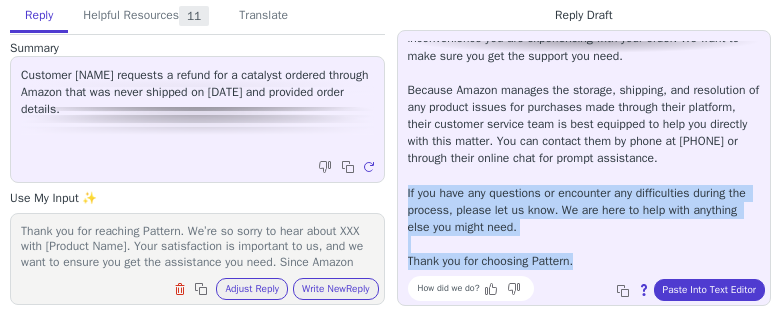 drag, startPoint x: 406, startPoint y: 197, endPoint x: 594, endPoint y: 257, distance: 197.34235 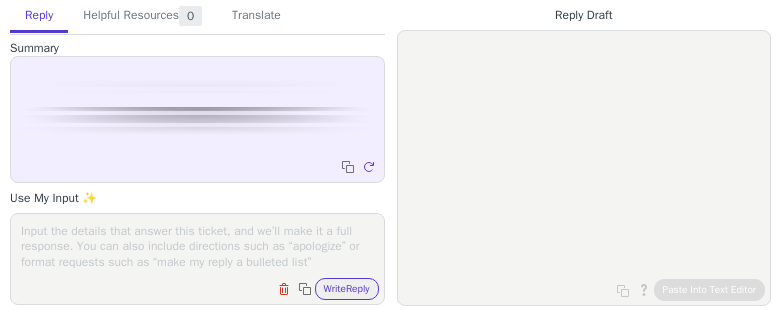 scroll, scrollTop: 0, scrollLeft: 0, axis: both 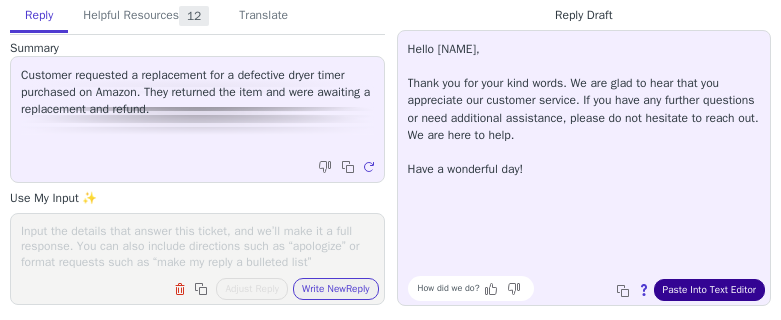 click on "Paste Into Text Editor" at bounding box center [709, 290] 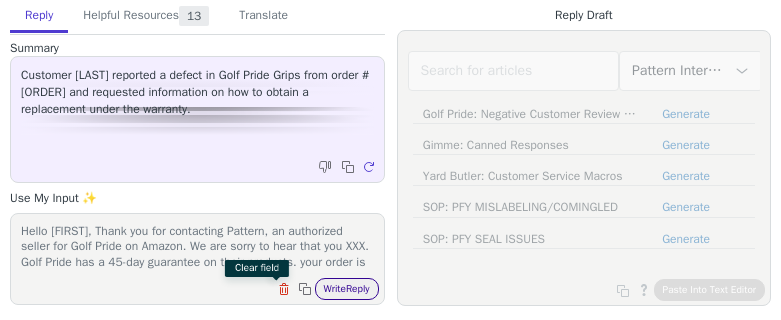 scroll, scrollTop: 0, scrollLeft: 0, axis: both 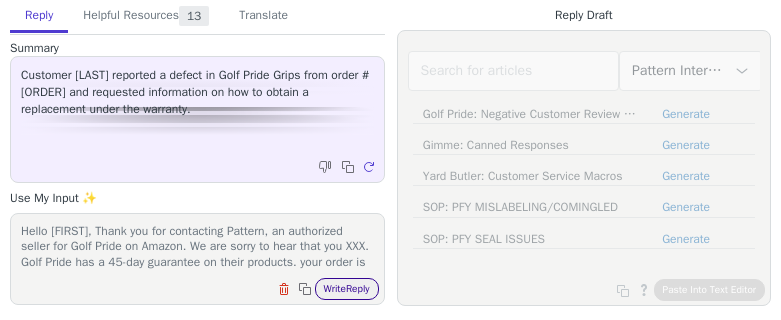 click on "Write  Reply" at bounding box center [347, 289] 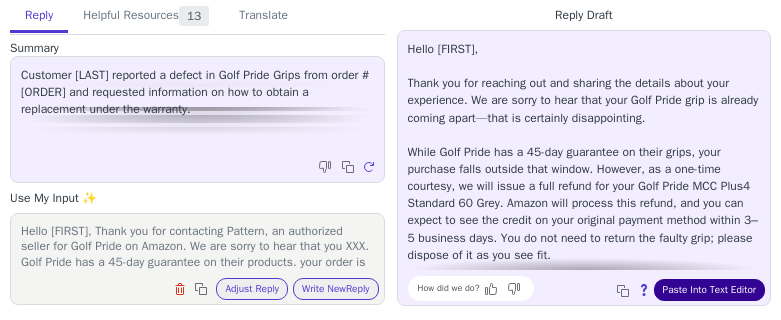 click on "Paste Into Text Editor" at bounding box center (709, 290) 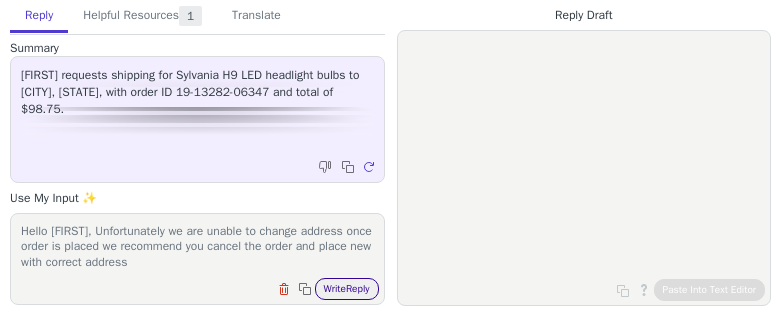 scroll, scrollTop: 0, scrollLeft: 0, axis: both 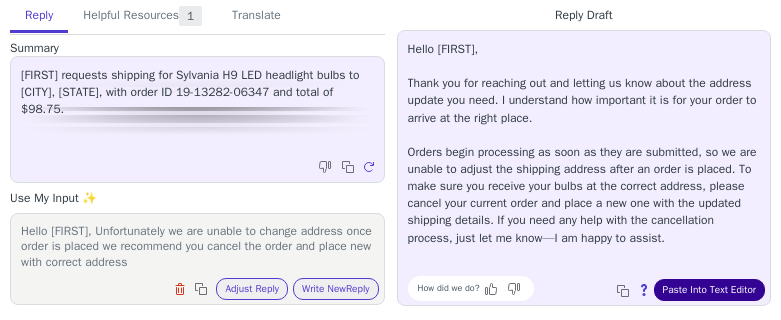 click on "Paste Into Text Editor" at bounding box center (709, 290) 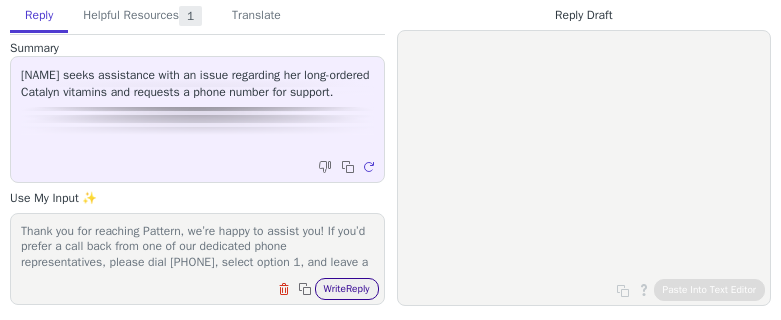 scroll, scrollTop: 0, scrollLeft: 0, axis: both 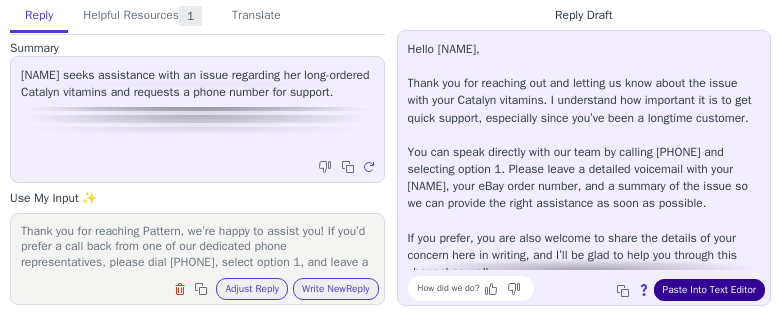 click on "Paste Into Text Editor" at bounding box center (709, 290) 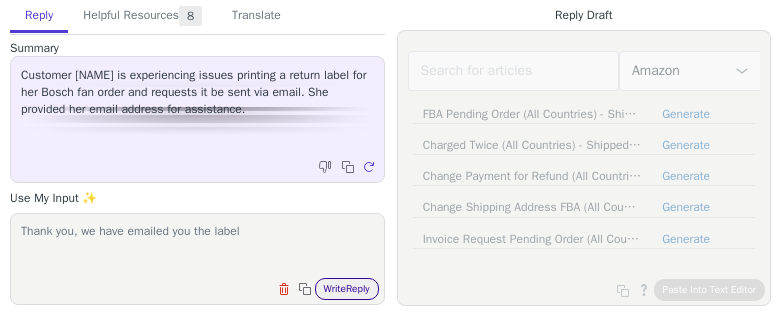 scroll, scrollTop: 0, scrollLeft: 0, axis: both 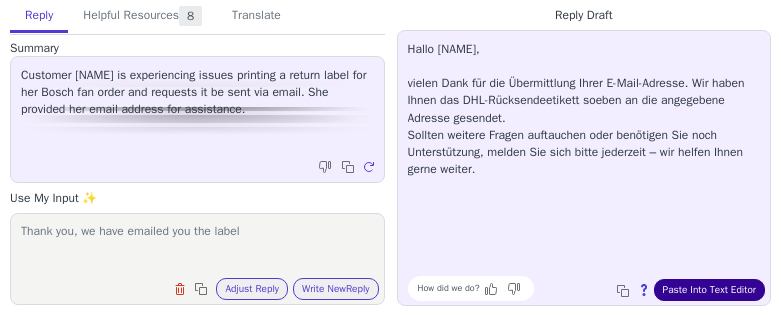 click on "Paste Into Text Editor" at bounding box center [709, 290] 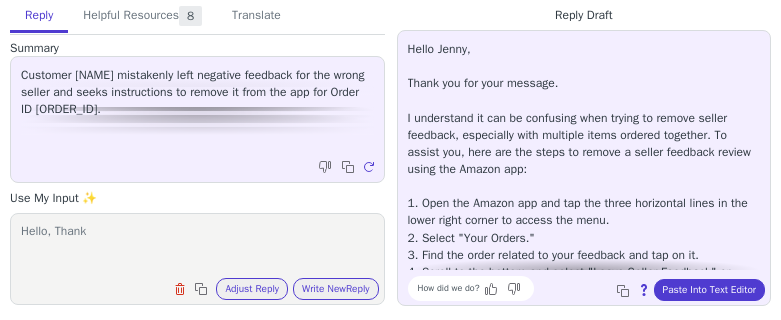 scroll, scrollTop: 0, scrollLeft: 0, axis: both 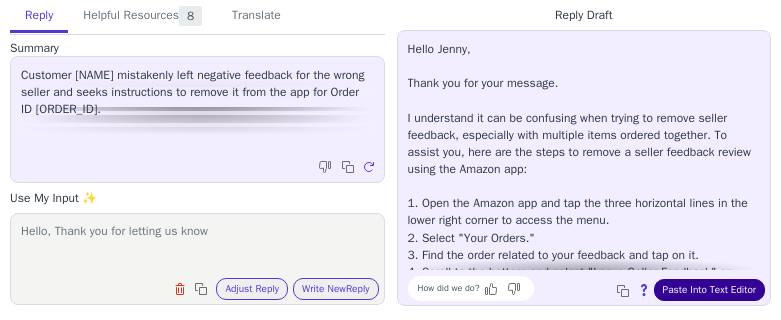 click on "Paste Into Text Editor" at bounding box center [709, 290] 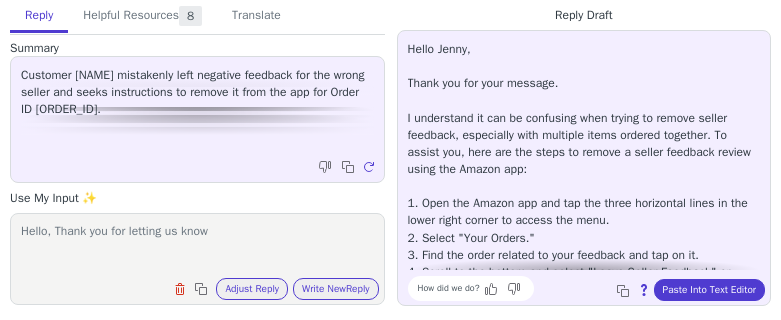 click on "Hello, Thank you for letting us know" at bounding box center [197, 246] 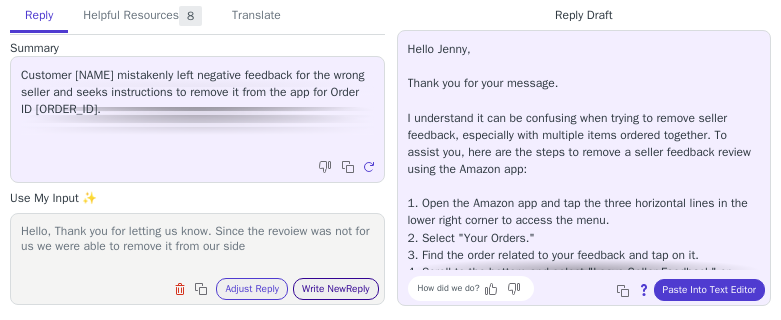 type on "Hello, Thank you for letting us know. Since the revoiew was not for us we were able to remove it from our side" 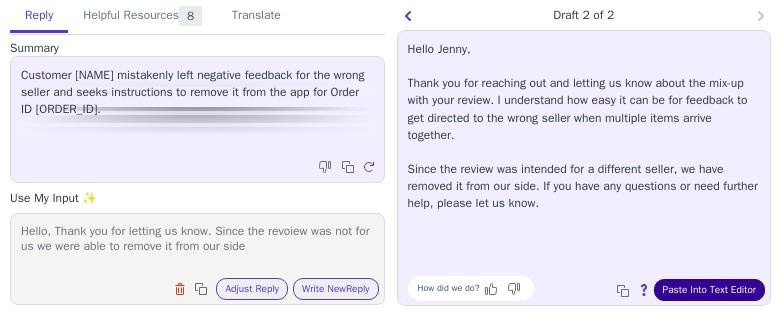 click on "Paste Into Text Editor" at bounding box center [709, 290] 